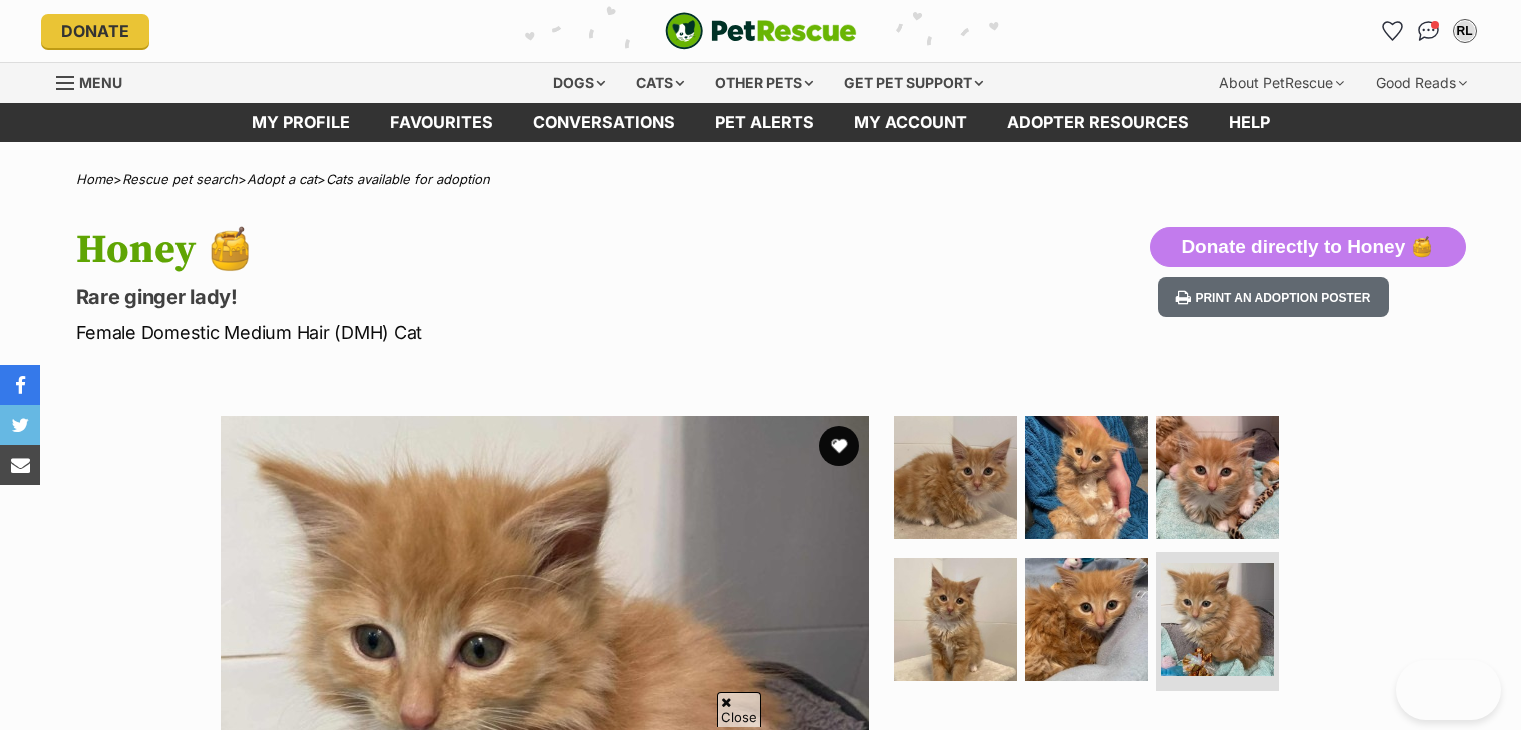 scroll, scrollTop: 1235, scrollLeft: 0, axis: vertical 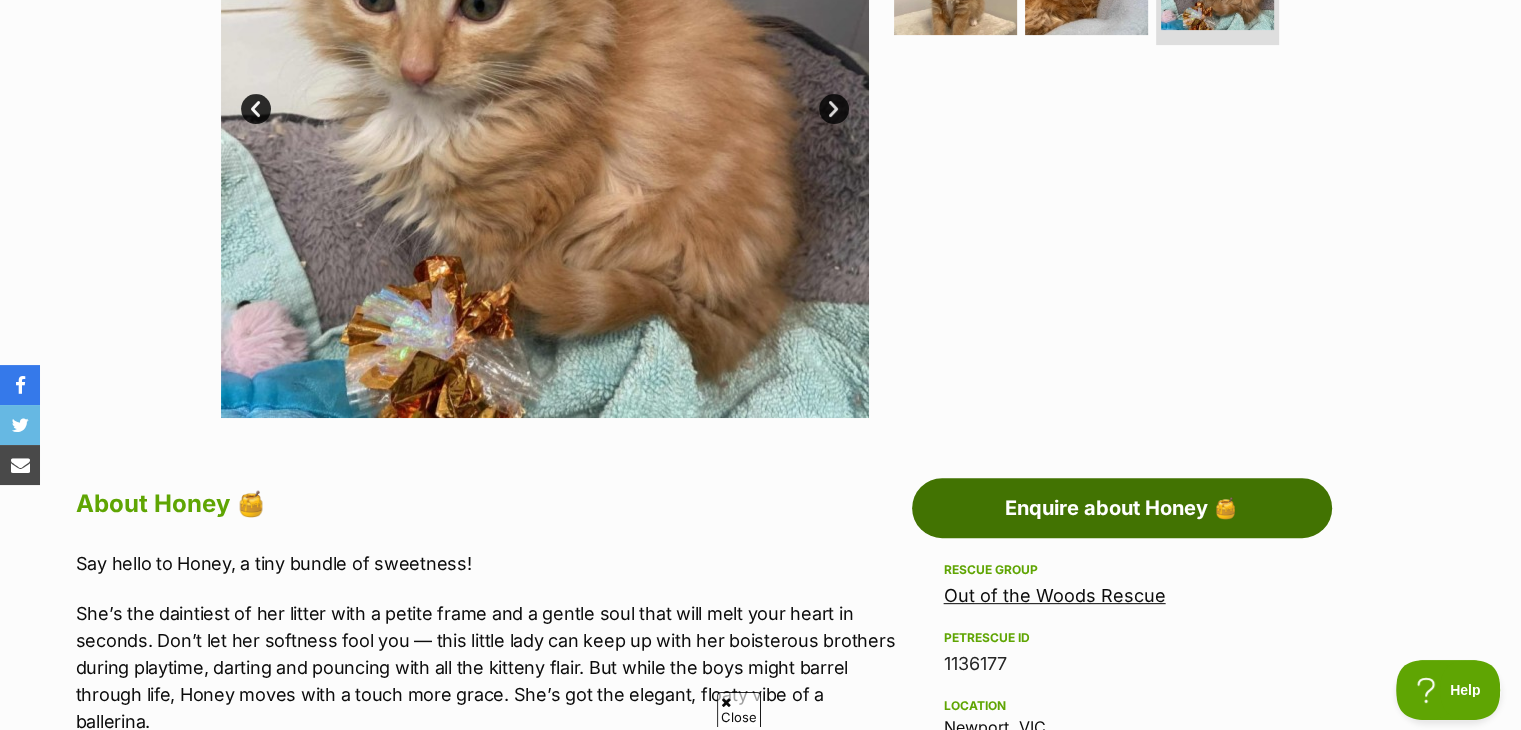 click on "Enquire about Honey 🍯" at bounding box center (1122, 508) 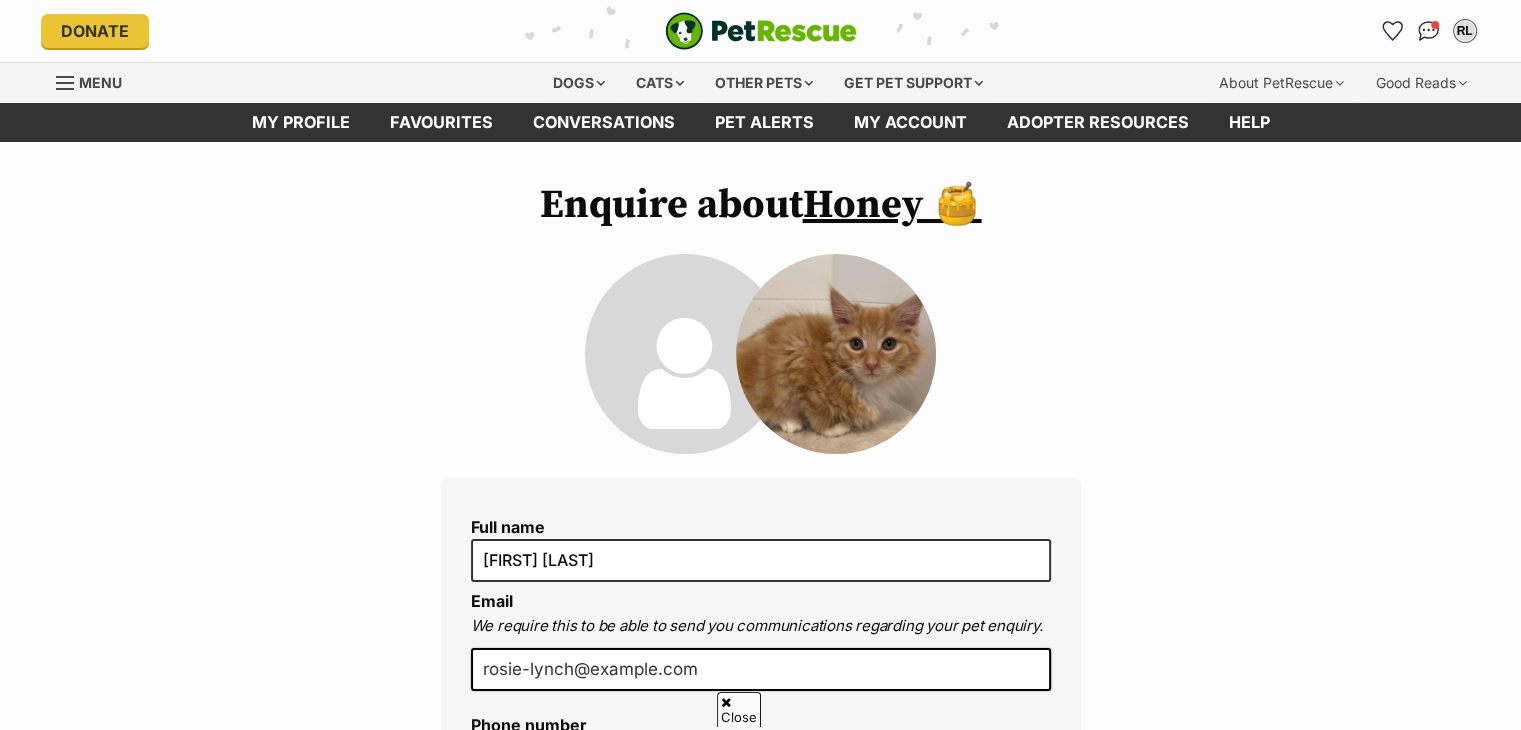 scroll, scrollTop: 340, scrollLeft: 0, axis: vertical 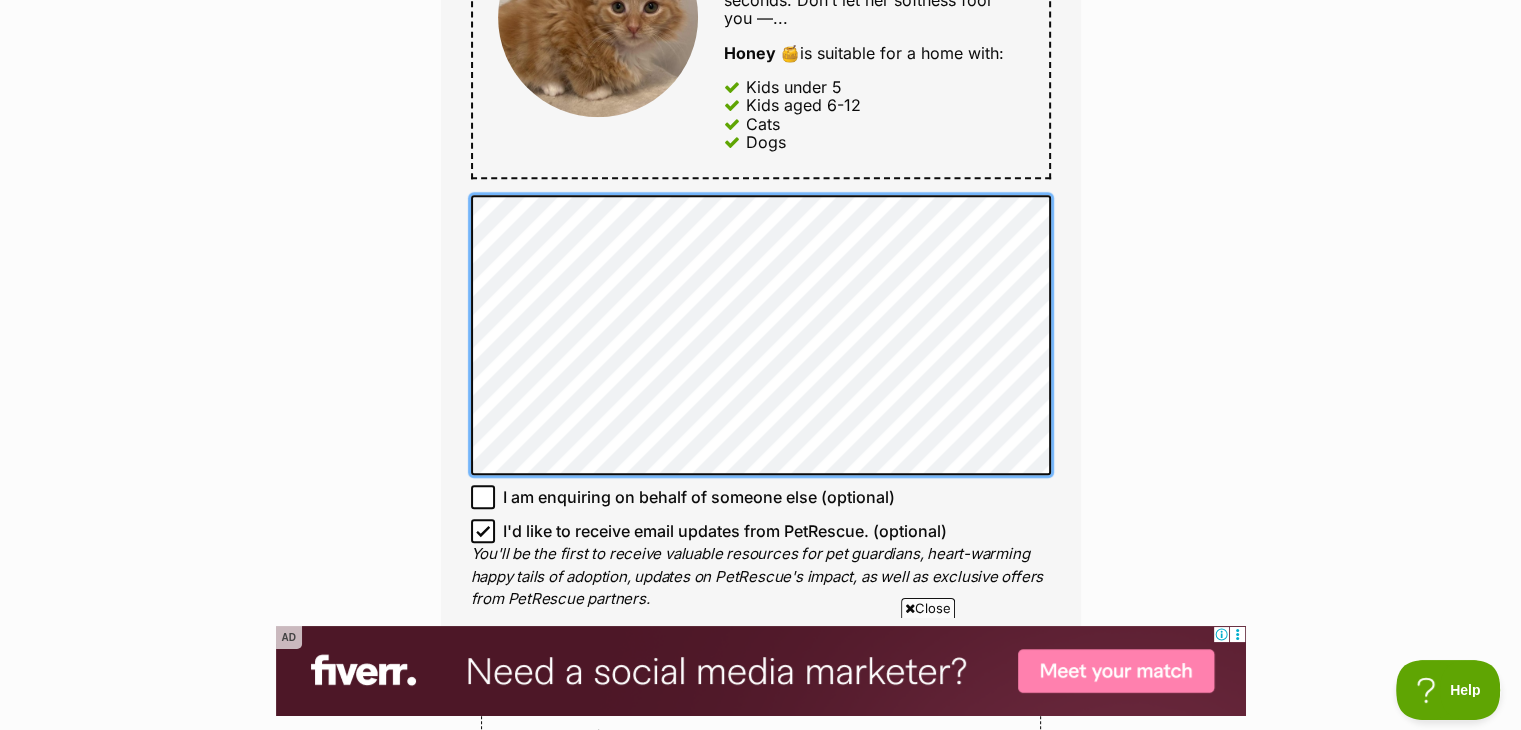 click on "Full name Rosie Lynch
Email
We require this to be able to send you communications regarding your pet enquiry.
rosie-lynch@hotmail.com
Phone number United States +1 United Kingdom +44 Afghanistan (‫افغانستان‬‎) +93 Albania (Shqipëri) +355 Algeria (‫الجزائر‬‎) +213 American Samoa +1684 Andorra +376 Angola +244 Anguilla +1264 Antigua and Barbuda +1268 Argentina +54 Armenia (Հայաստան) +374 Aruba +297 Australia +61 Austria (Österreich) +43 Azerbaijan (Azərbaycan) +994 Bahamas +1242 Bahrain (‫البحرين‬‎) +973 Bangladesh (বাংলাদেশ) +880 Barbados +1246 Belarus (Беларусь) +375 Belgium (België) +32 Belize +501 Benin (Bénin) +229 Bermuda +1441 Bhutan (འབྲུག) +975 Bolivia +591 Bosnia and Herzegovina (Босна и Херцеговина) +387 Botswana +267 Brazil (Brasil) +55 British Indian Ocean Territory +246 British Virgin Islands +1284 Brunei +673 Bulgaria (България) +359 Burkina Faso +226 +257 +855 +1" at bounding box center [761, 13] 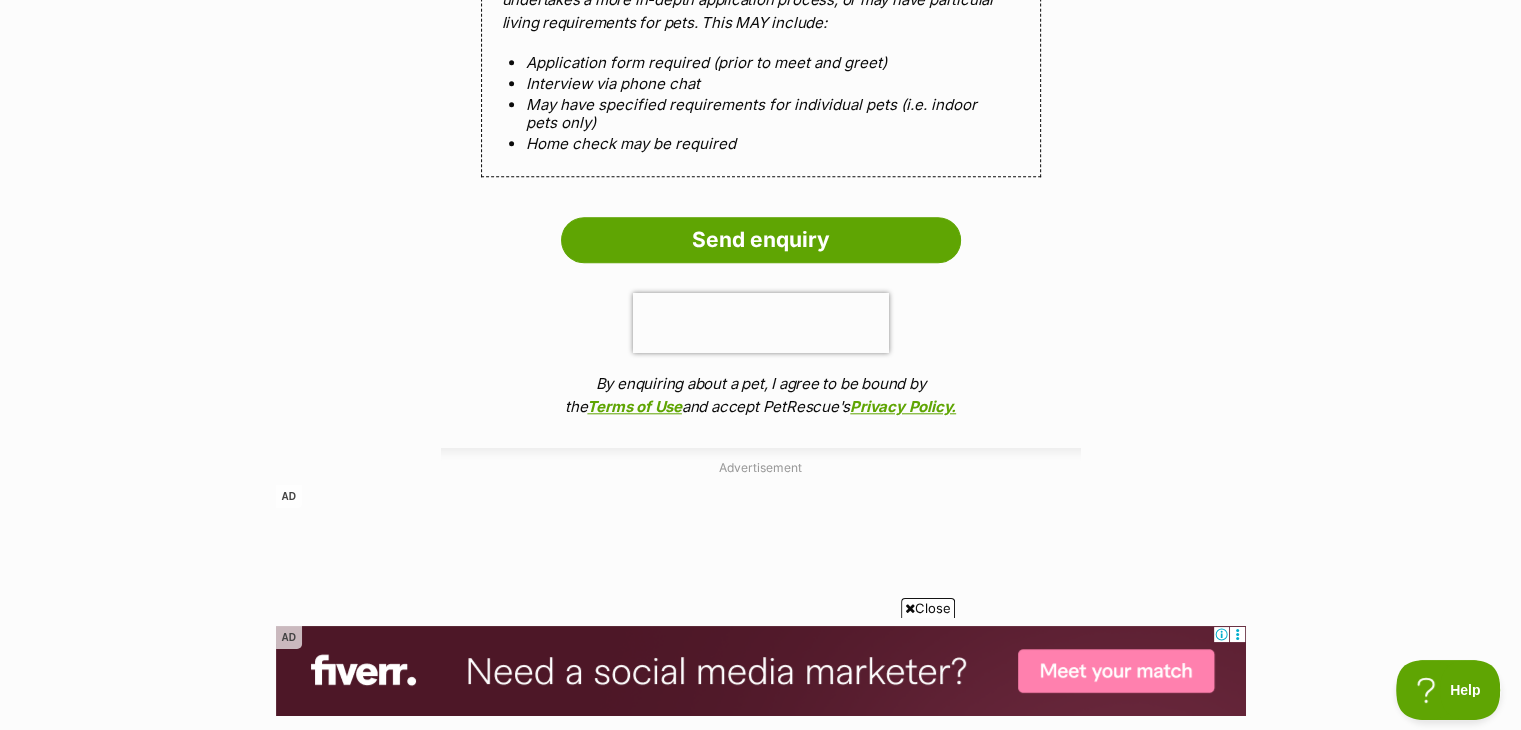 scroll, scrollTop: 2004, scrollLeft: 0, axis: vertical 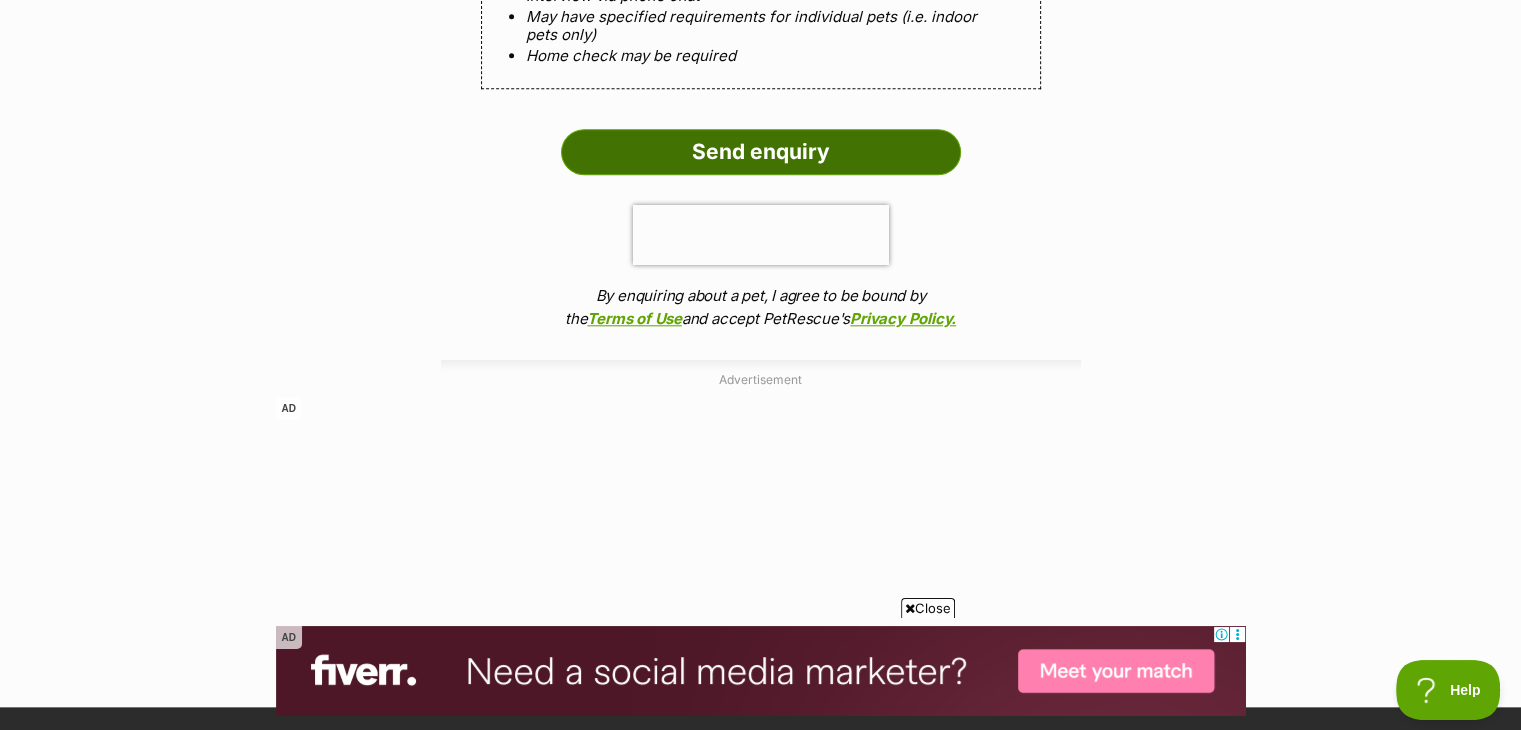 click on "Send enquiry" at bounding box center [761, 152] 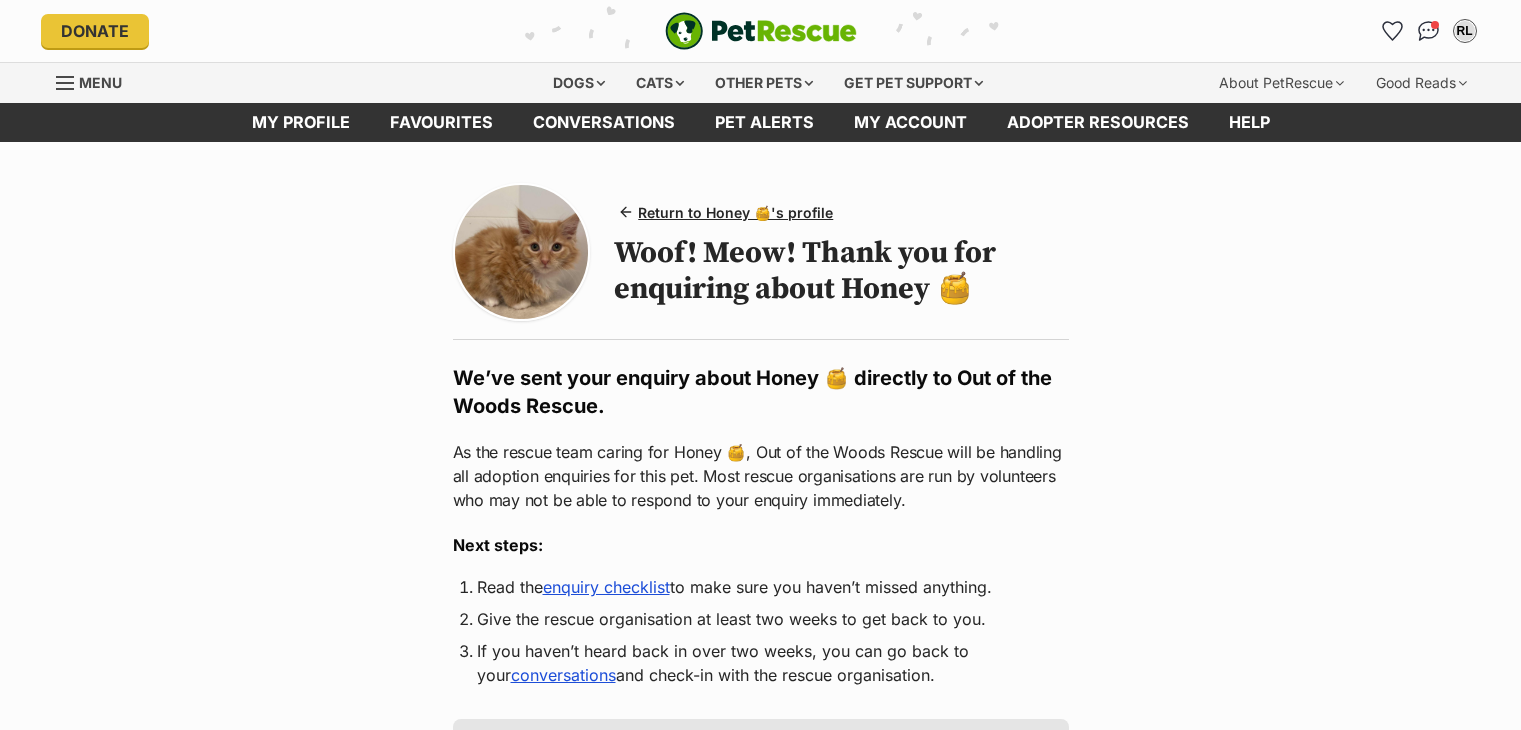 scroll, scrollTop: 282, scrollLeft: 0, axis: vertical 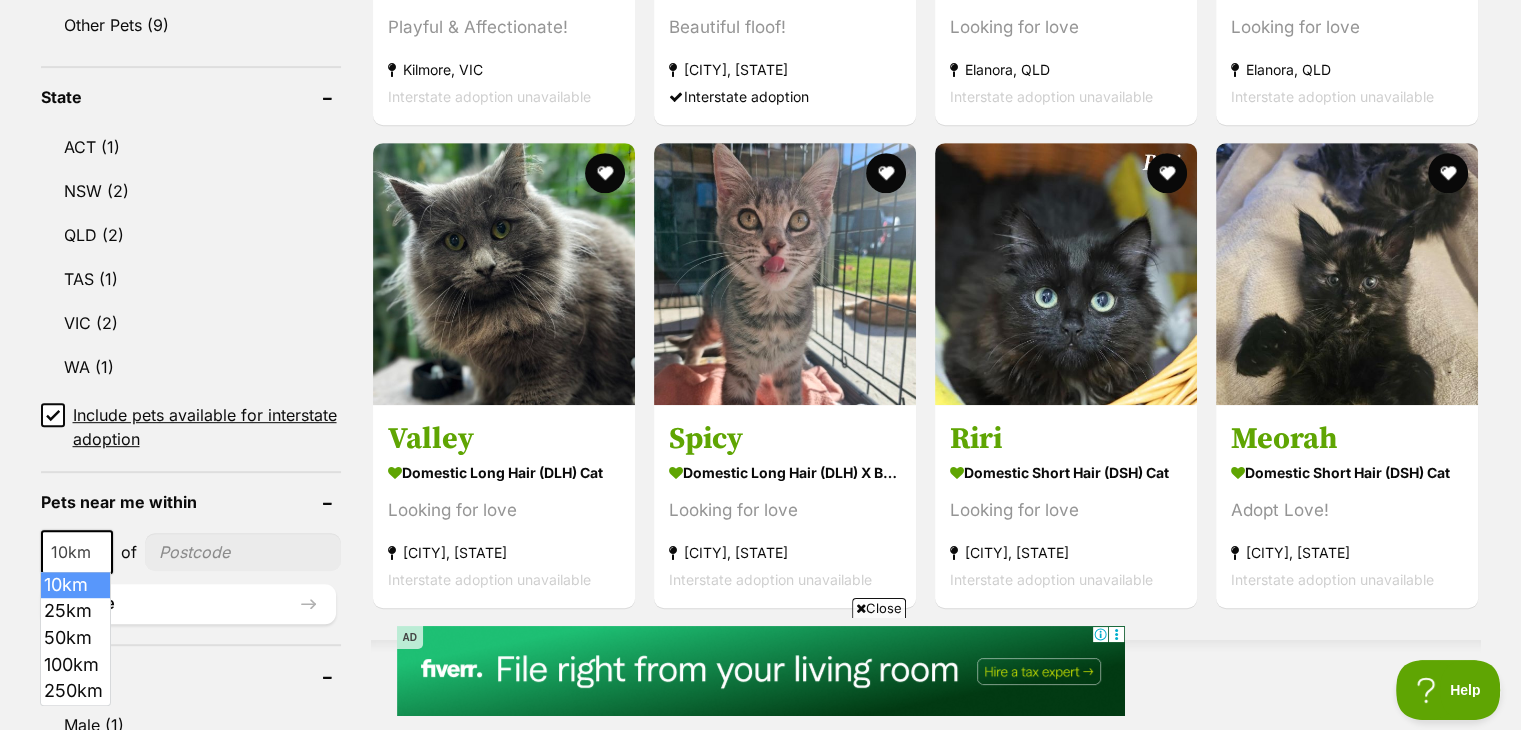 click at bounding box center [102, 552] 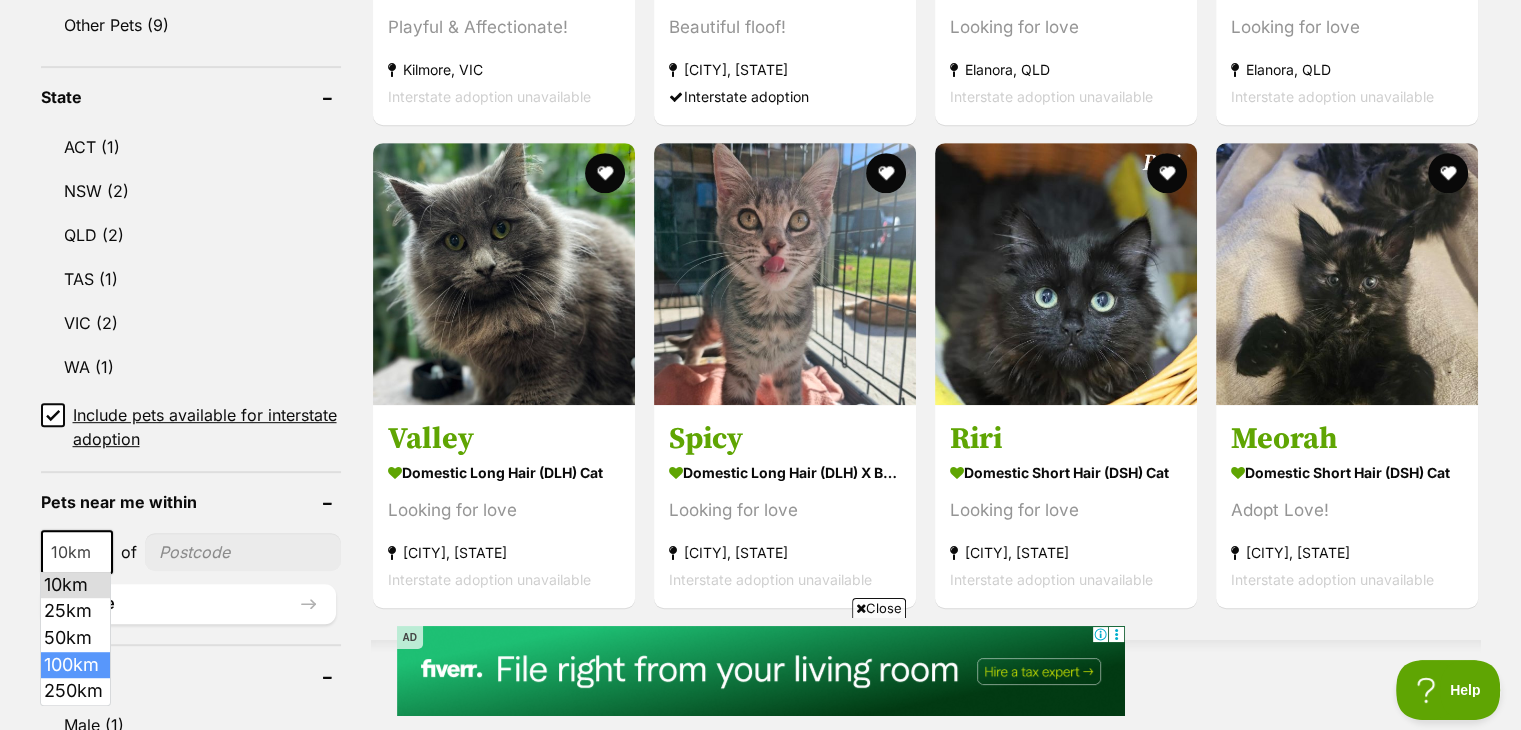select on "100" 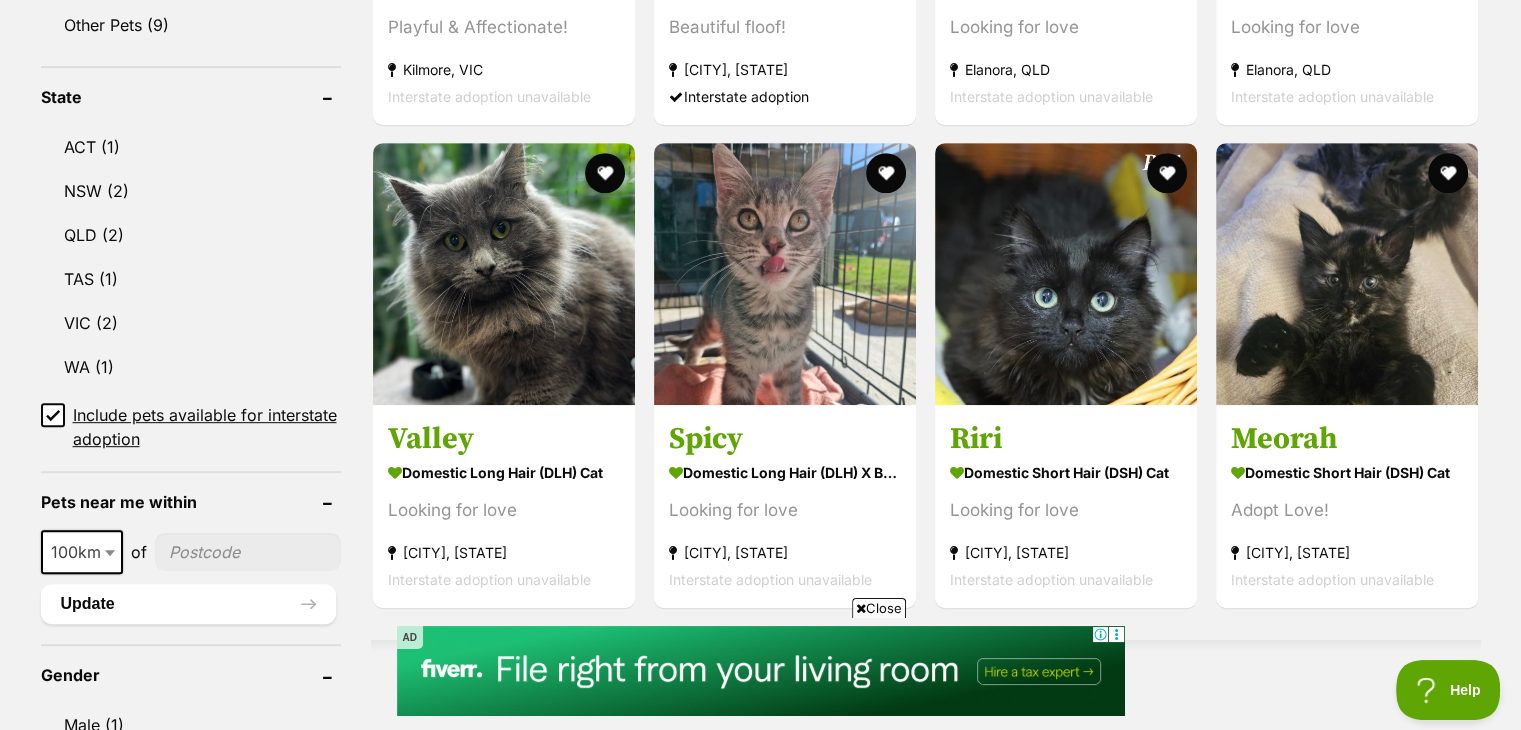 click at bounding box center (248, 552) 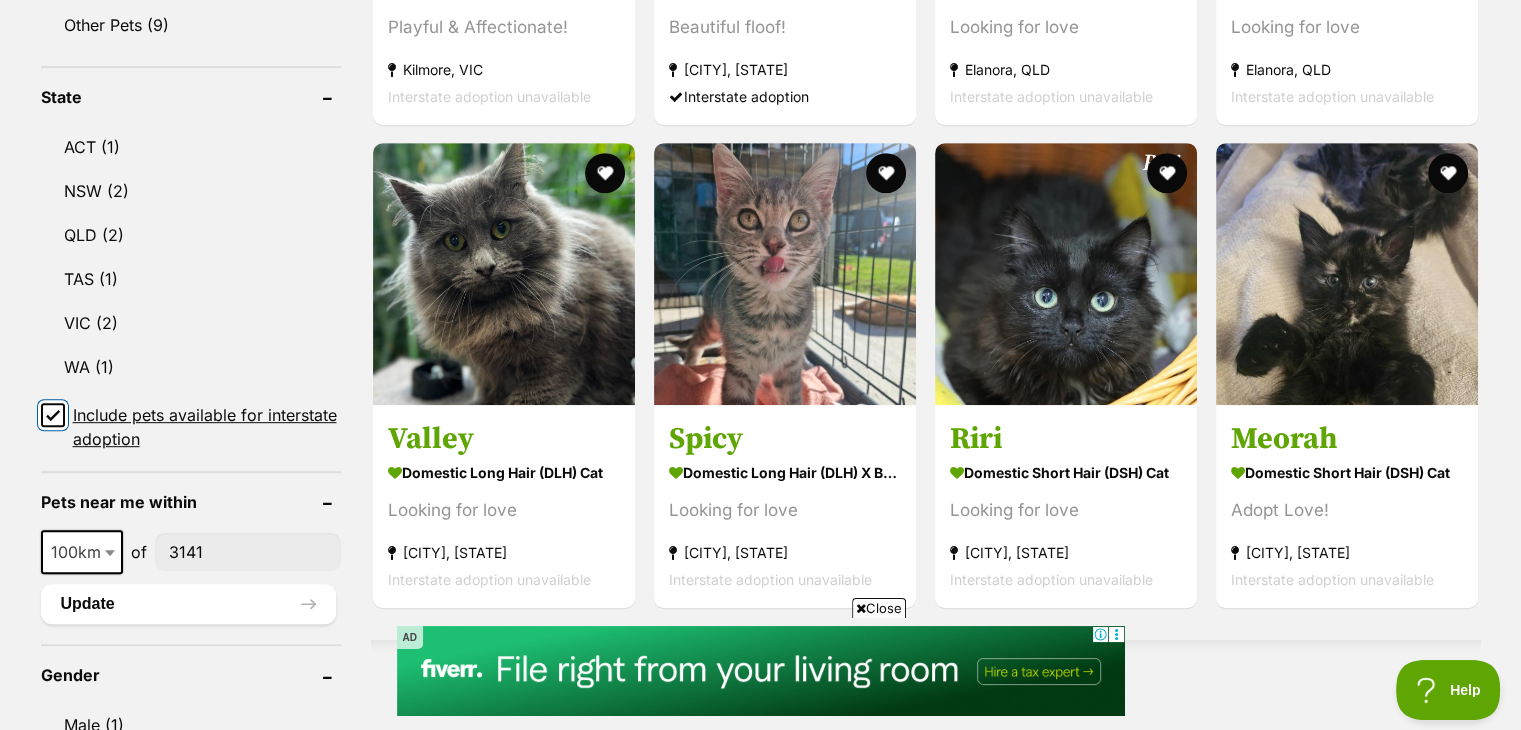 click on "Include pets available for interstate adoption" at bounding box center [53, 415] 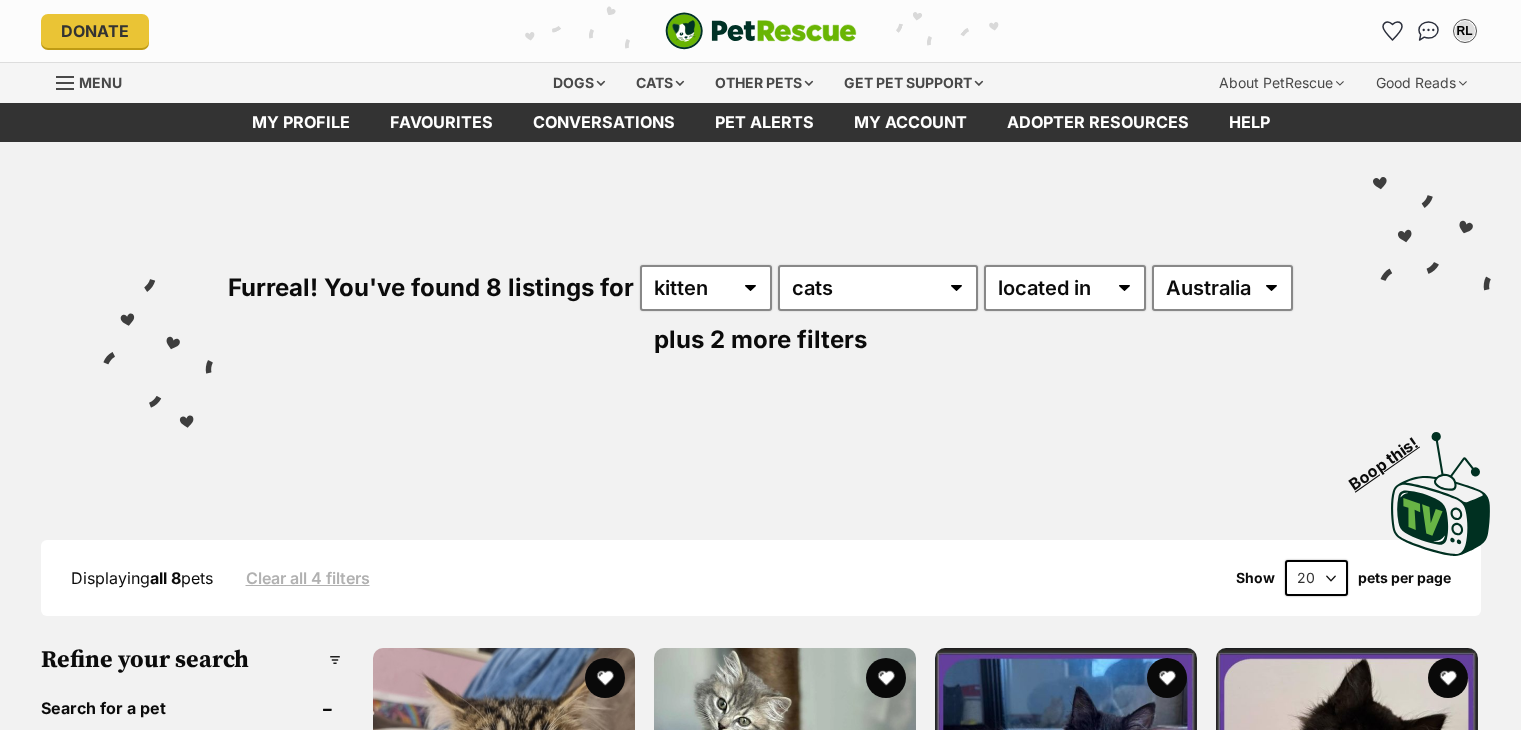 scroll, scrollTop: 339, scrollLeft: 0, axis: vertical 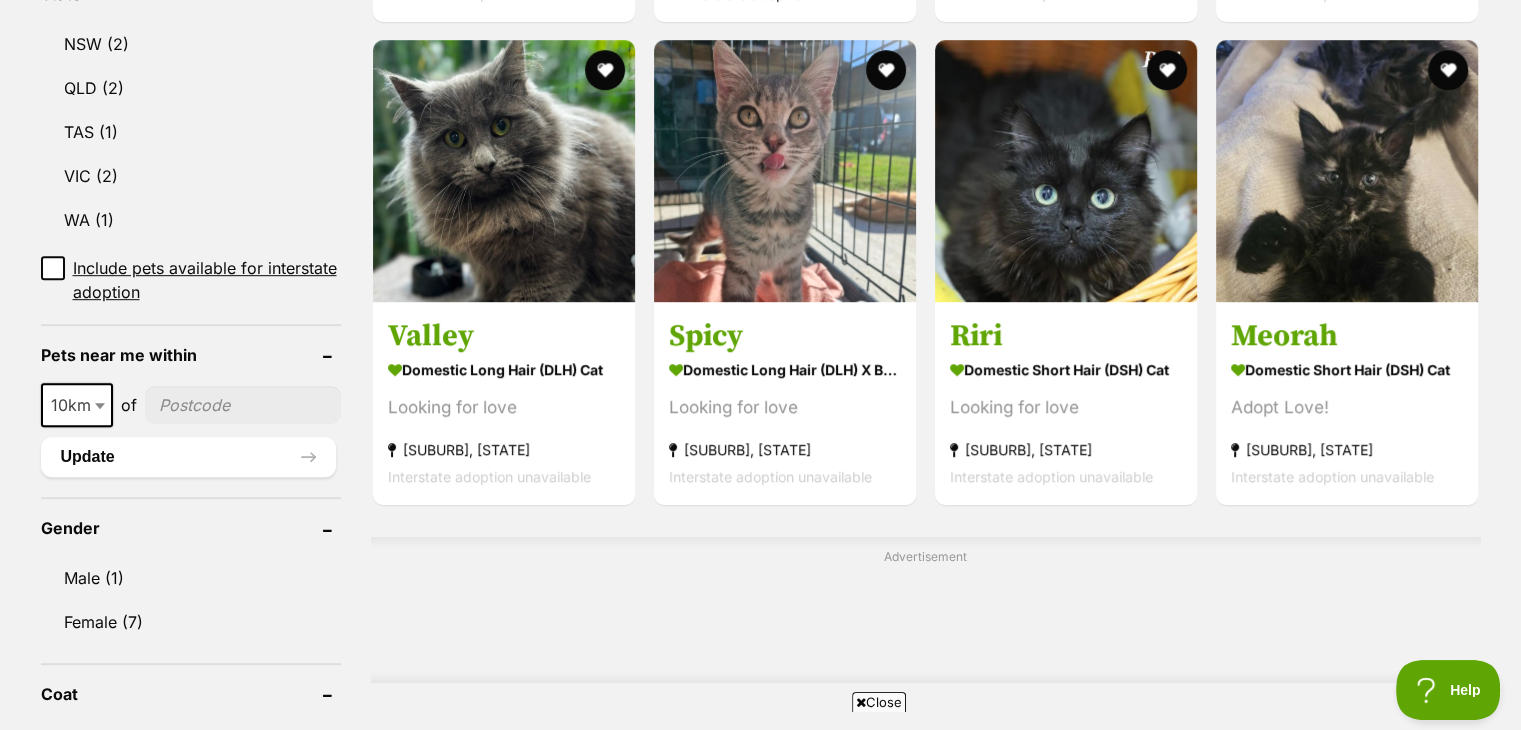 click at bounding box center (102, 405) 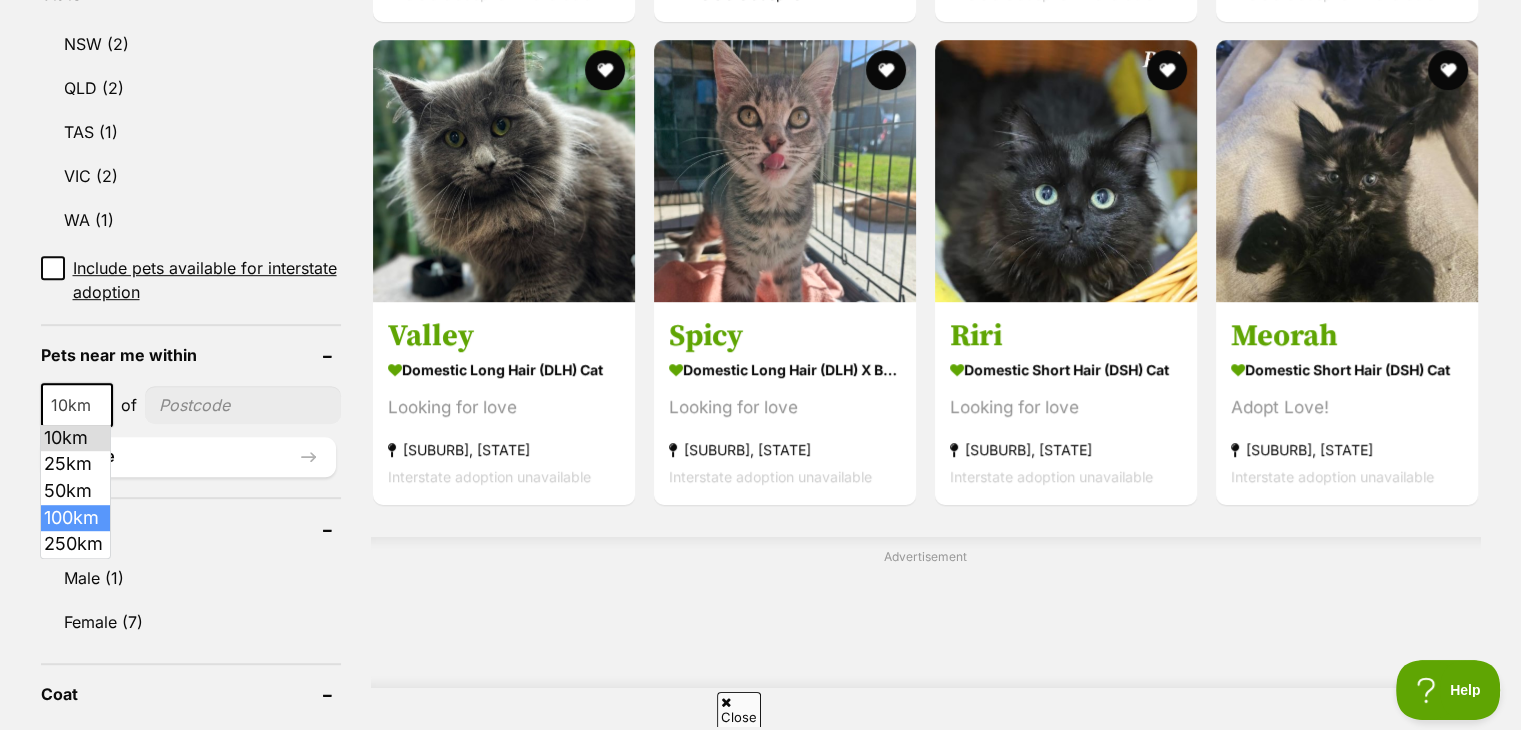 scroll, scrollTop: 0, scrollLeft: 0, axis: both 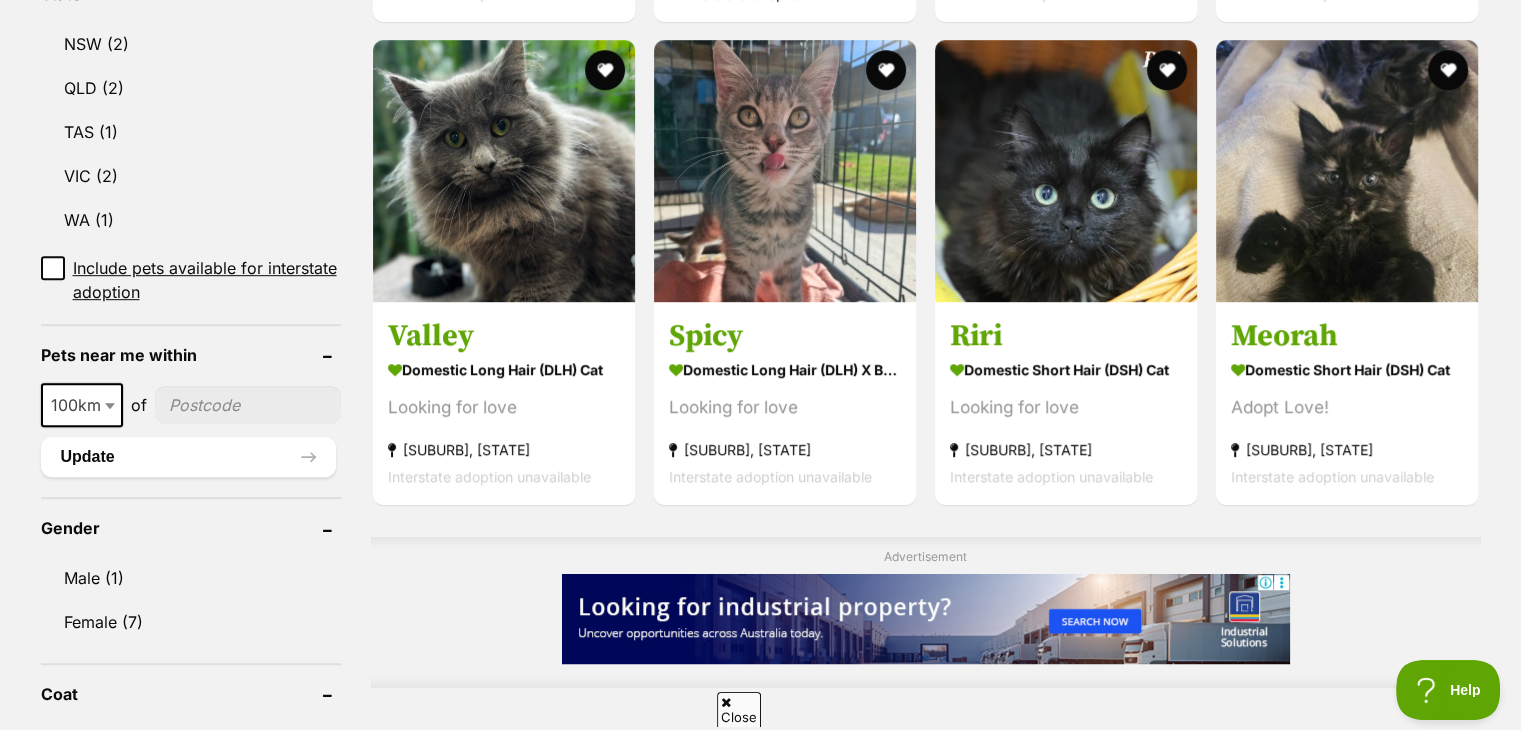click at bounding box center [248, 405] 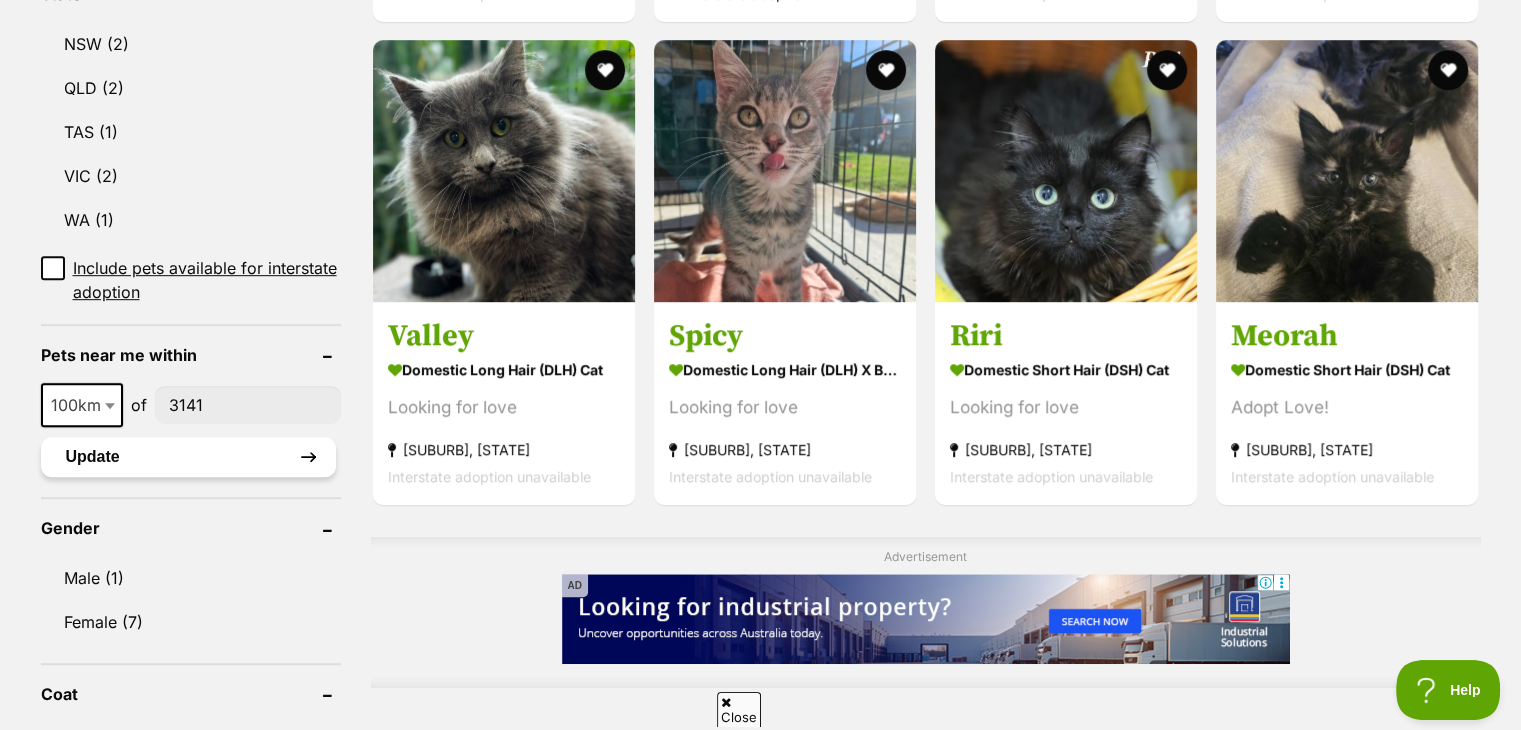 click on "Update" at bounding box center (188, 457) 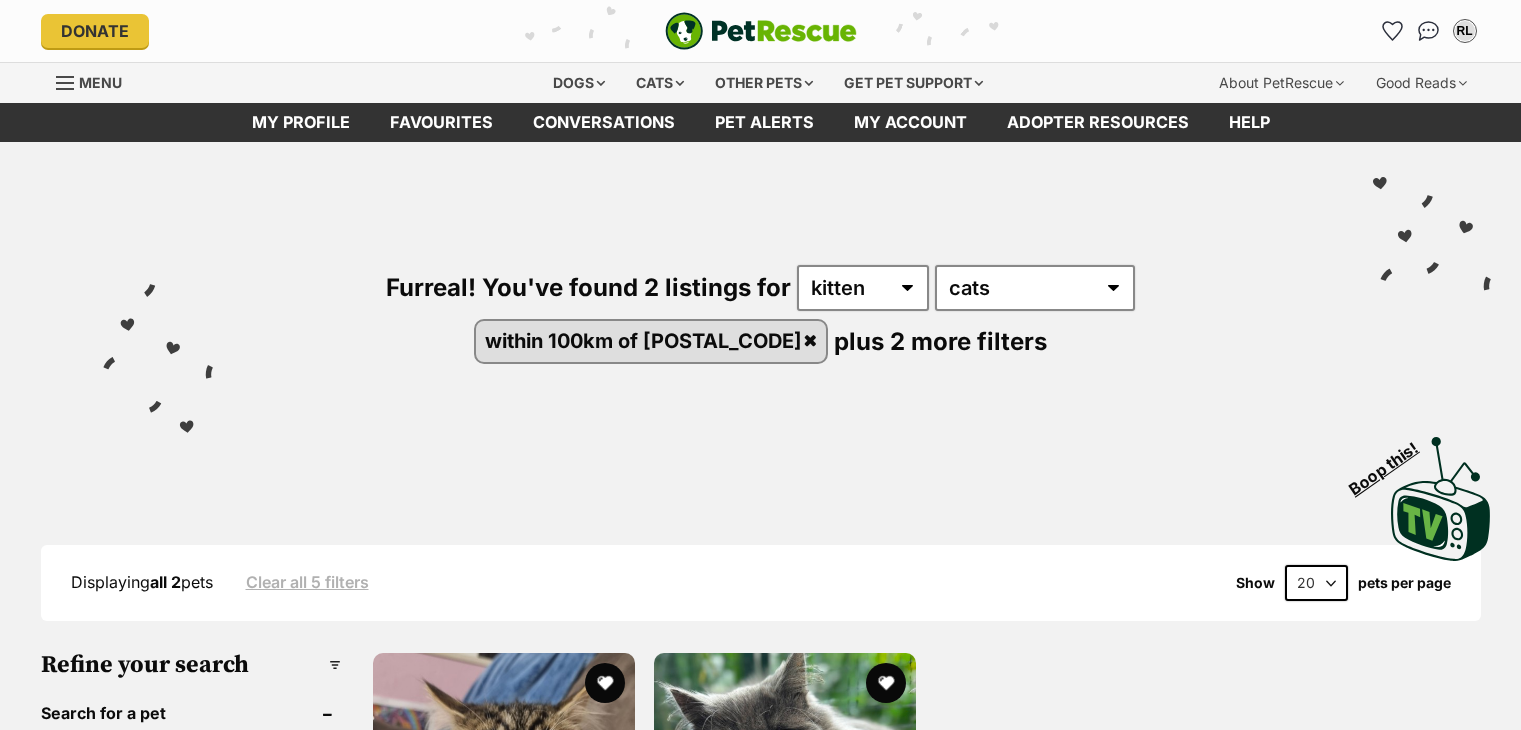 scroll, scrollTop: 0, scrollLeft: 0, axis: both 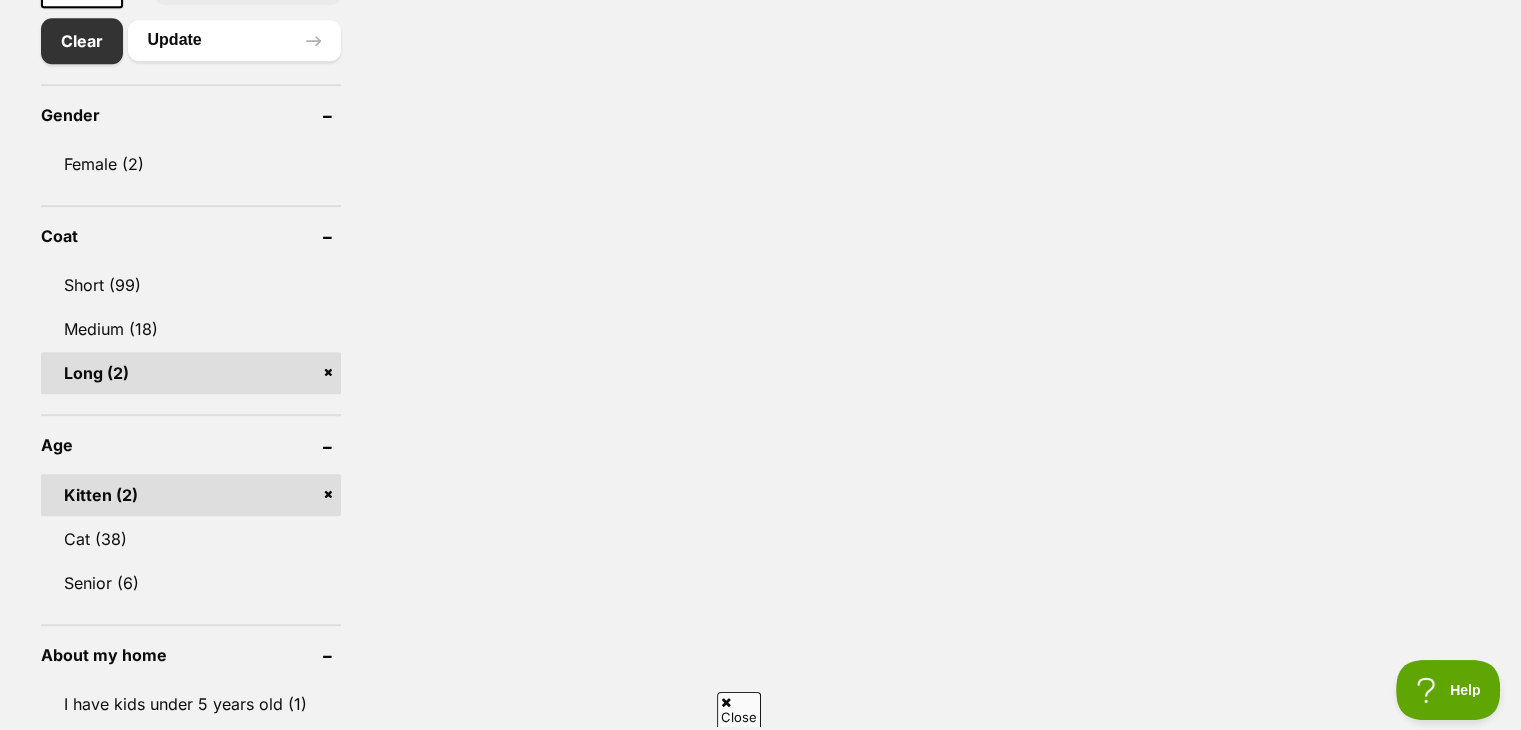 click on "Long (2)" at bounding box center [191, 373] 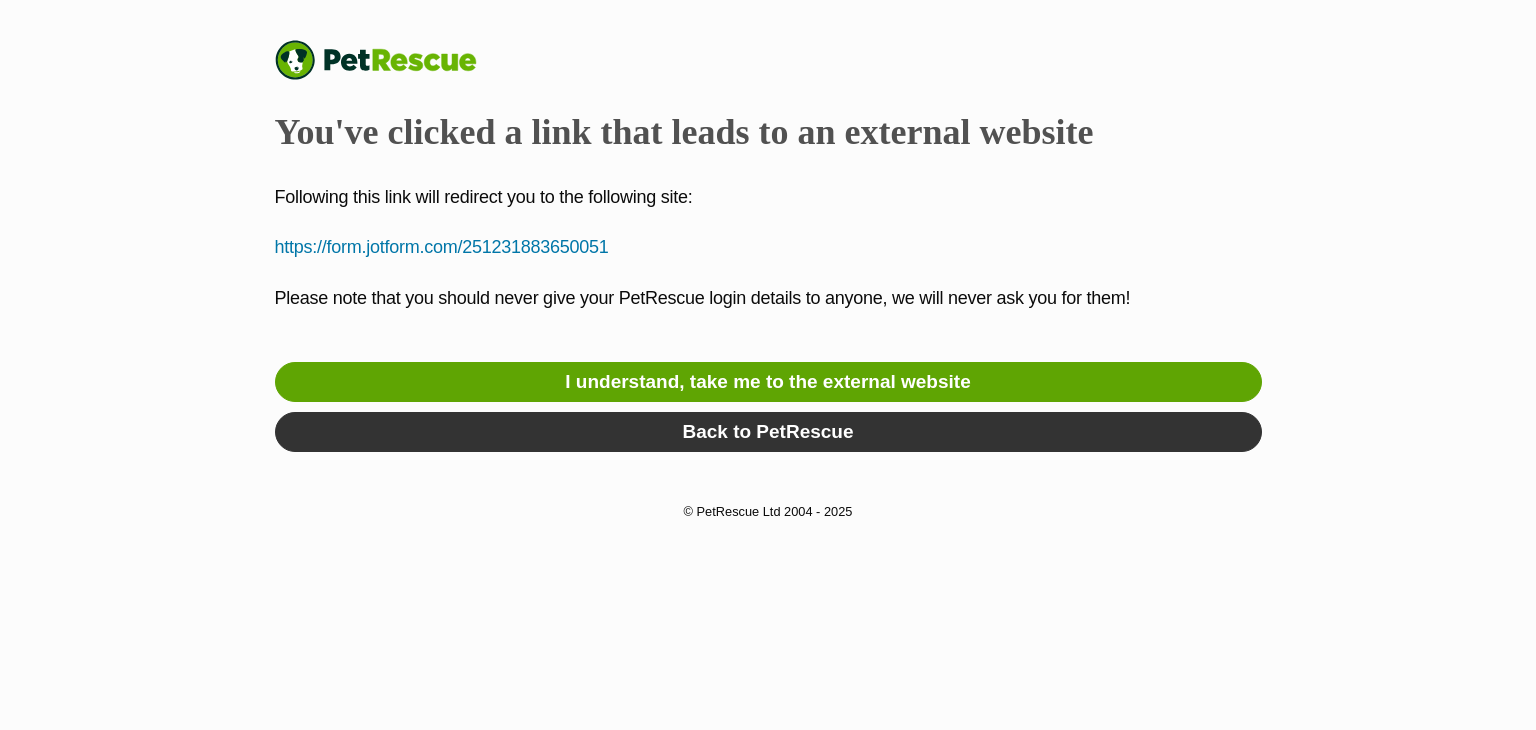 scroll, scrollTop: 0, scrollLeft: 0, axis: both 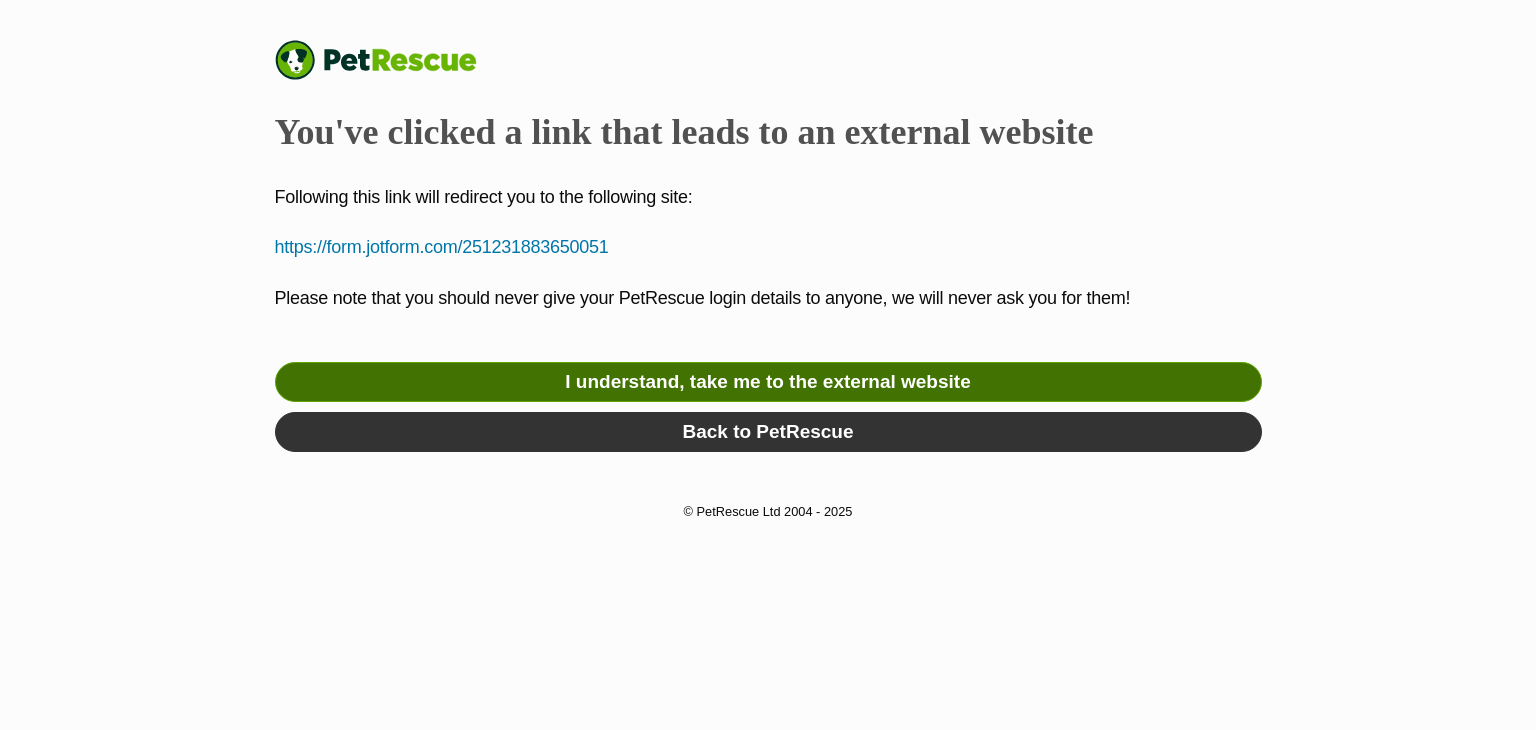 click on "I understand, take me to the external website" at bounding box center (768, 382) 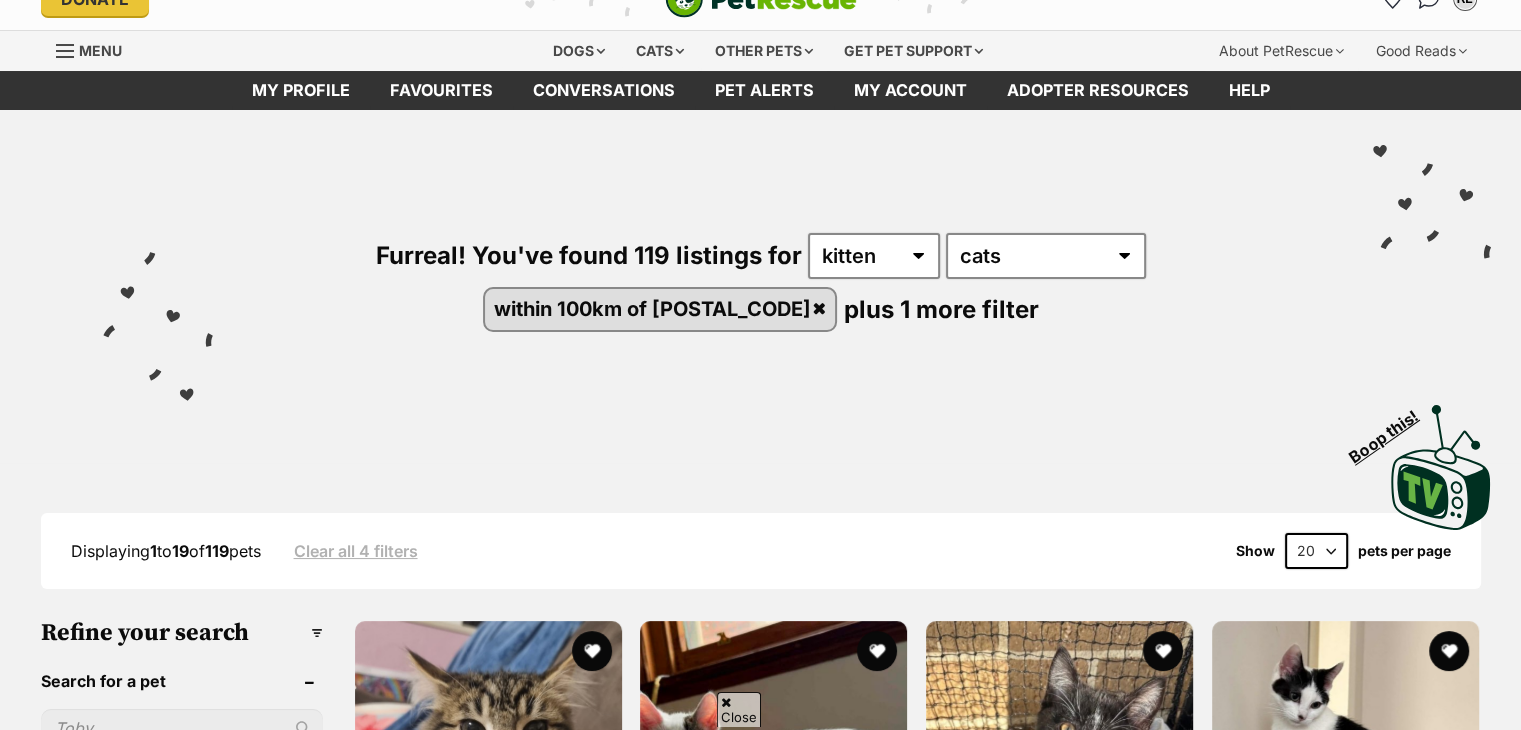 scroll, scrollTop: 528, scrollLeft: 0, axis: vertical 